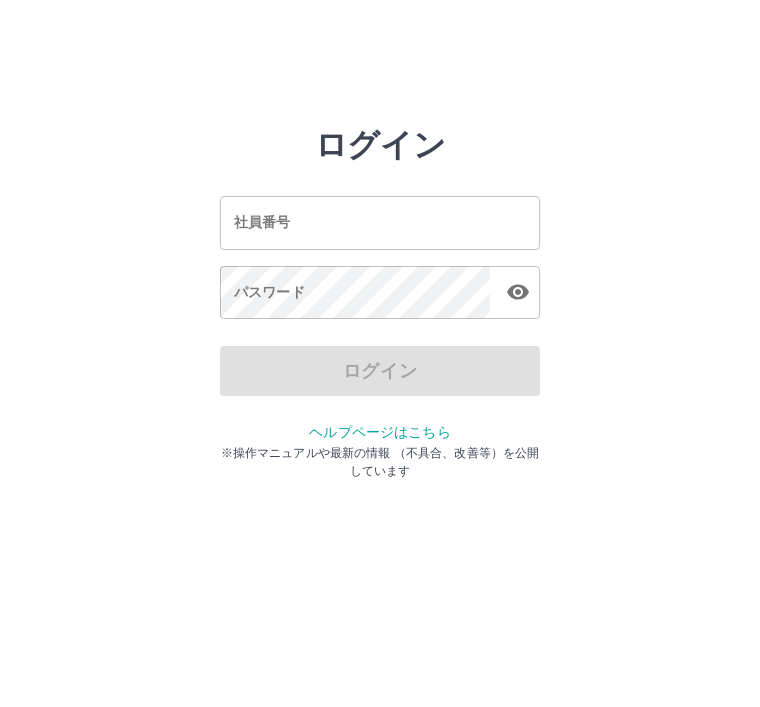 scroll, scrollTop: 0, scrollLeft: 0, axis: both 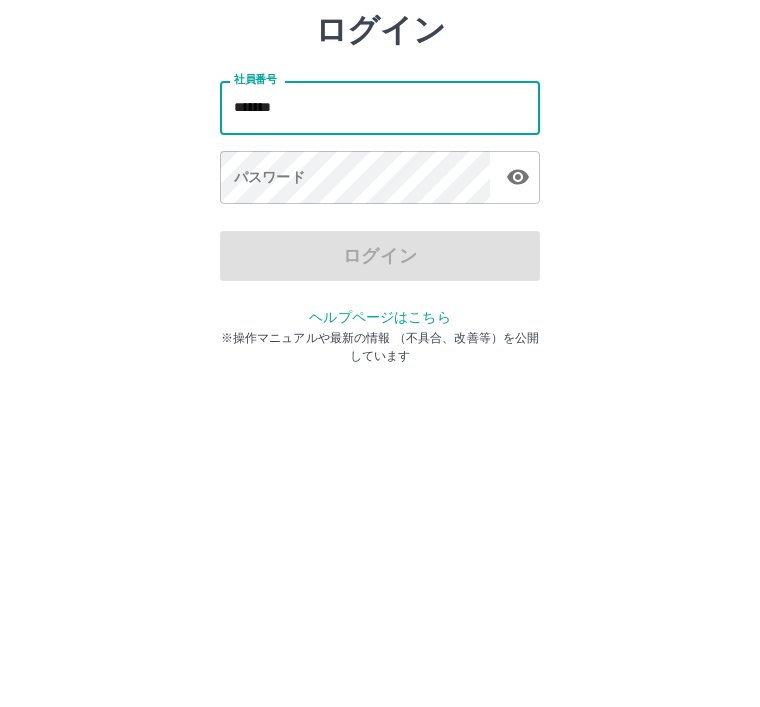 type on "*******" 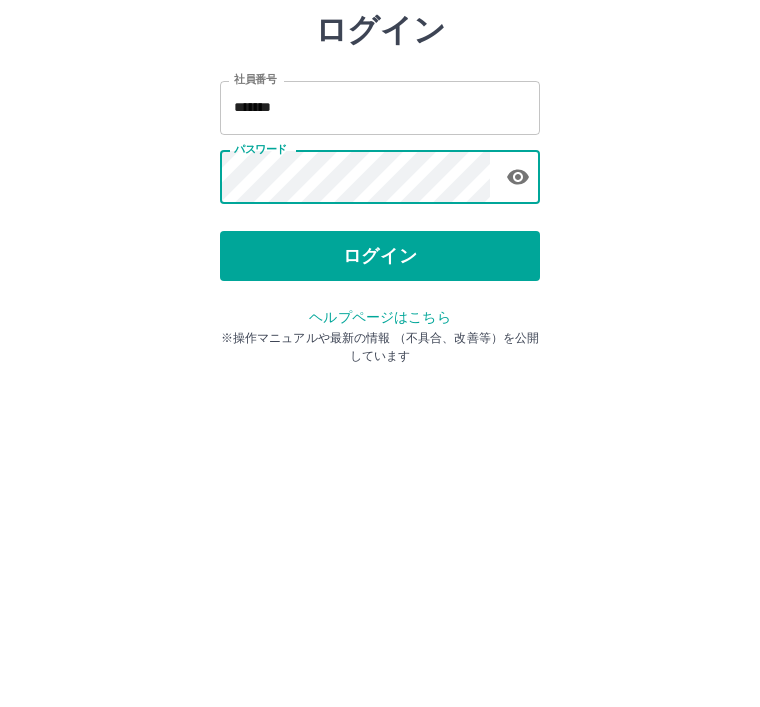 click on "ログイン" at bounding box center [380, 371] 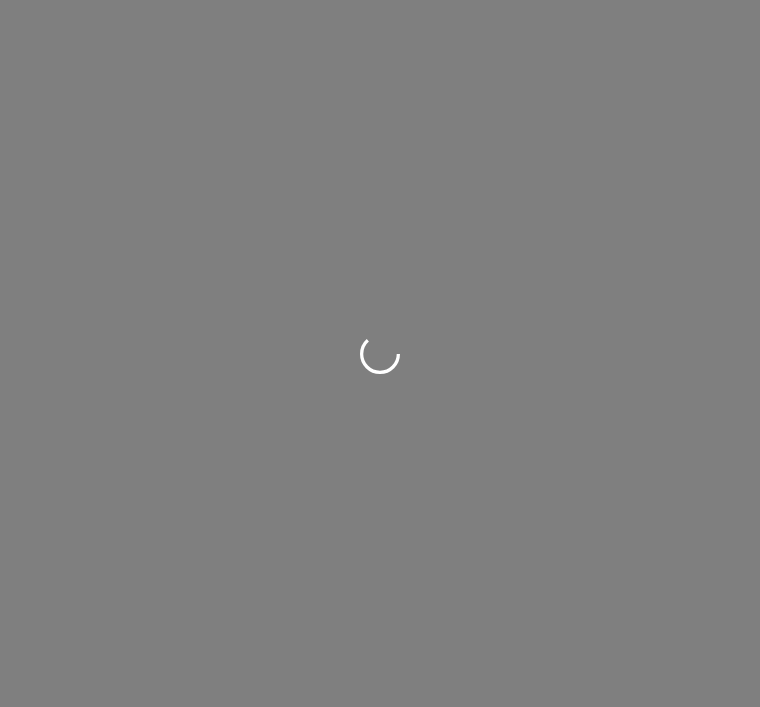 scroll, scrollTop: 0, scrollLeft: 0, axis: both 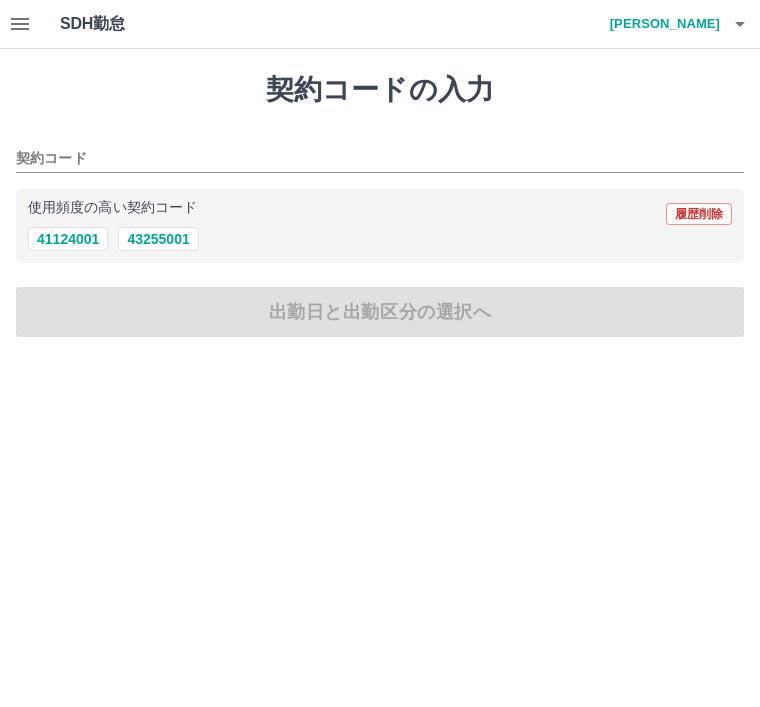 click on "43255001" at bounding box center (158, 239) 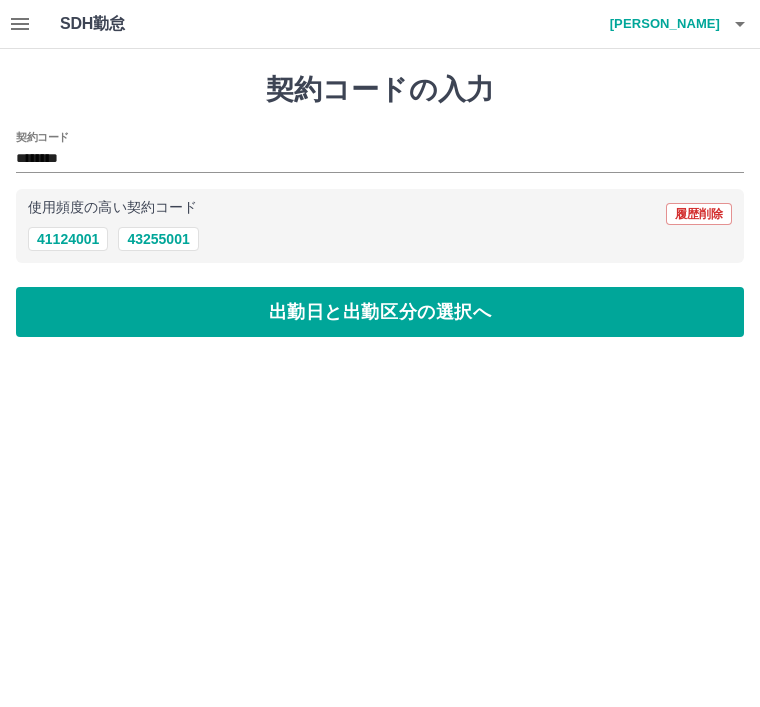 click on "出勤日と出勤区分の選択へ" at bounding box center (380, 312) 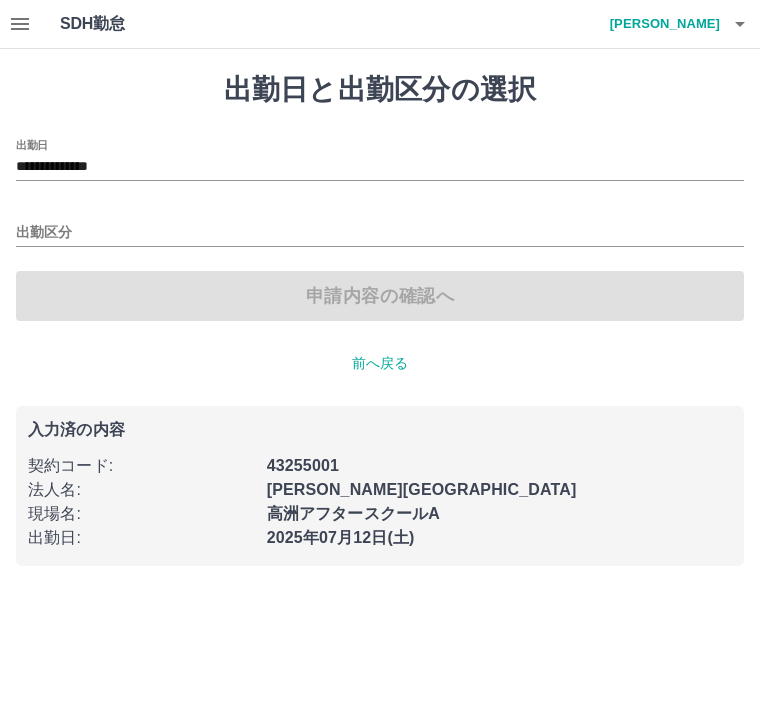 click on "出勤区分" at bounding box center (380, 233) 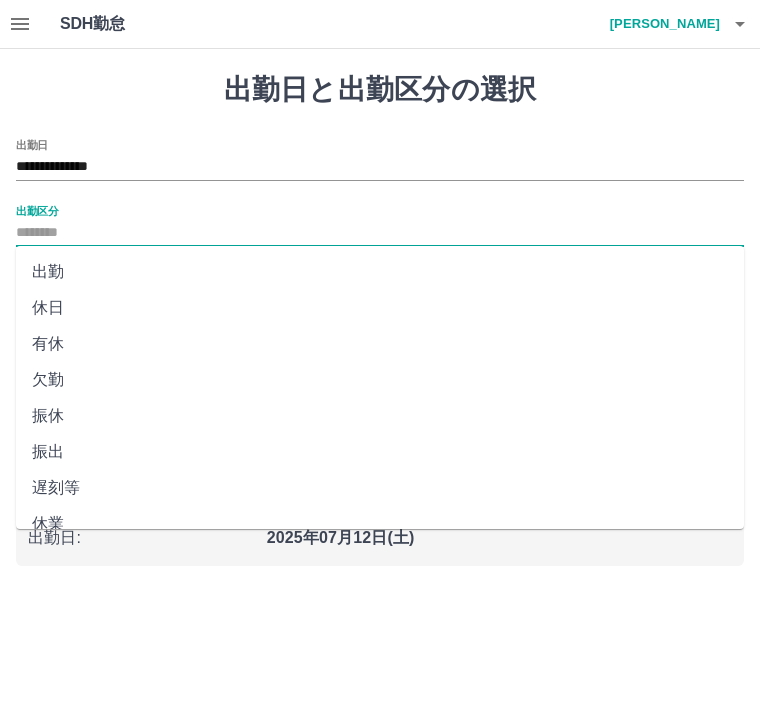 click on "出勤" at bounding box center (380, 272) 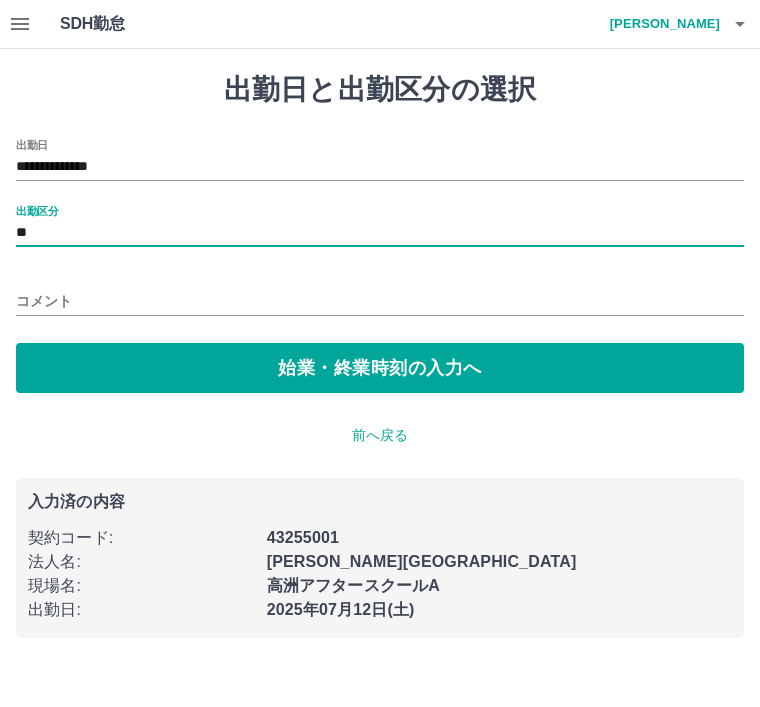 type on "**" 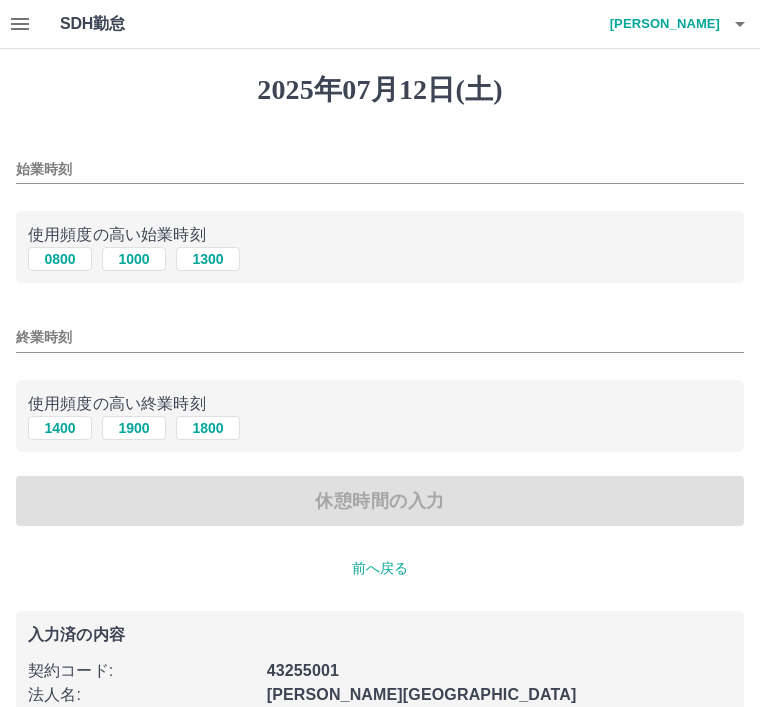 click on "1300" at bounding box center [208, 259] 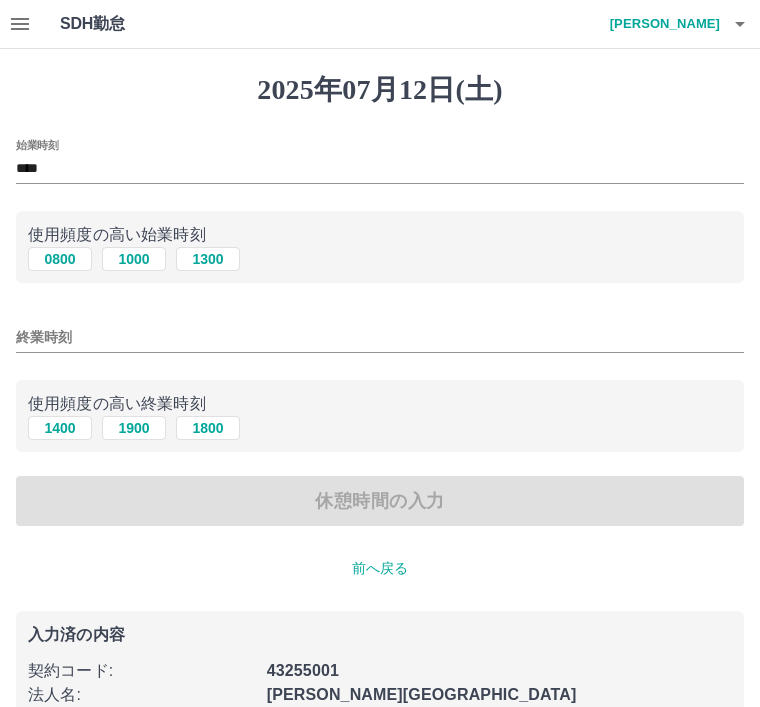click on "1900" at bounding box center [134, 428] 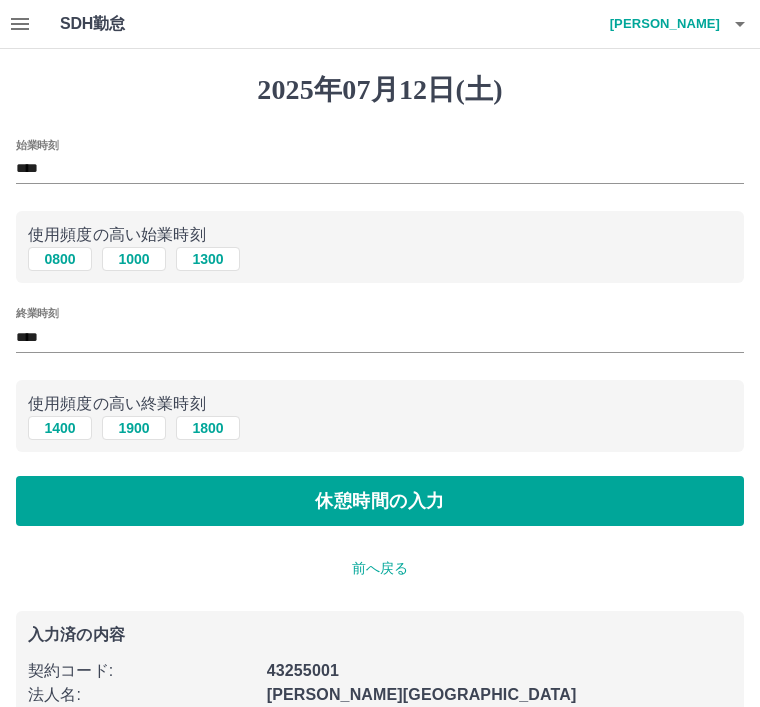 click on "休憩時間の入力" at bounding box center [380, 501] 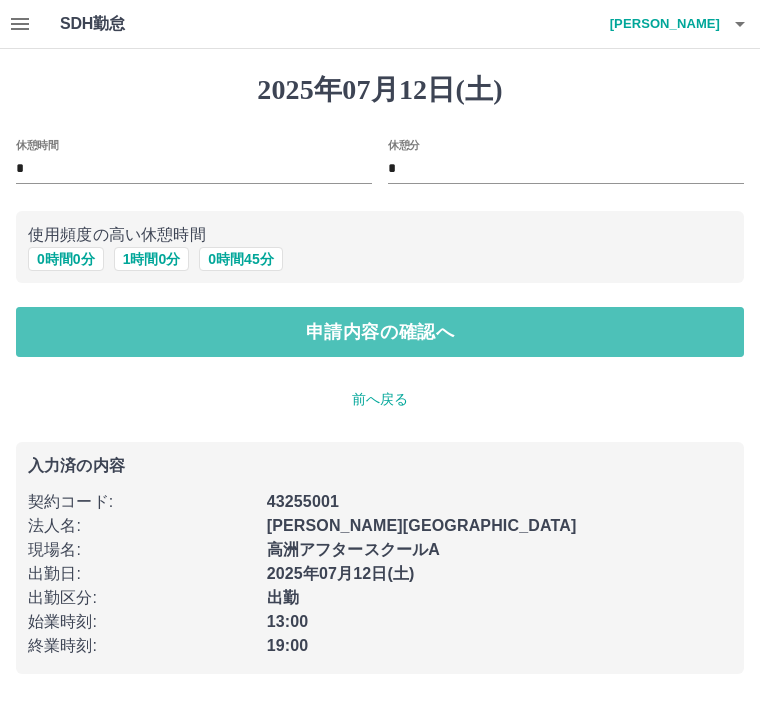 click on "申請内容の確認へ" at bounding box center [380, 332] 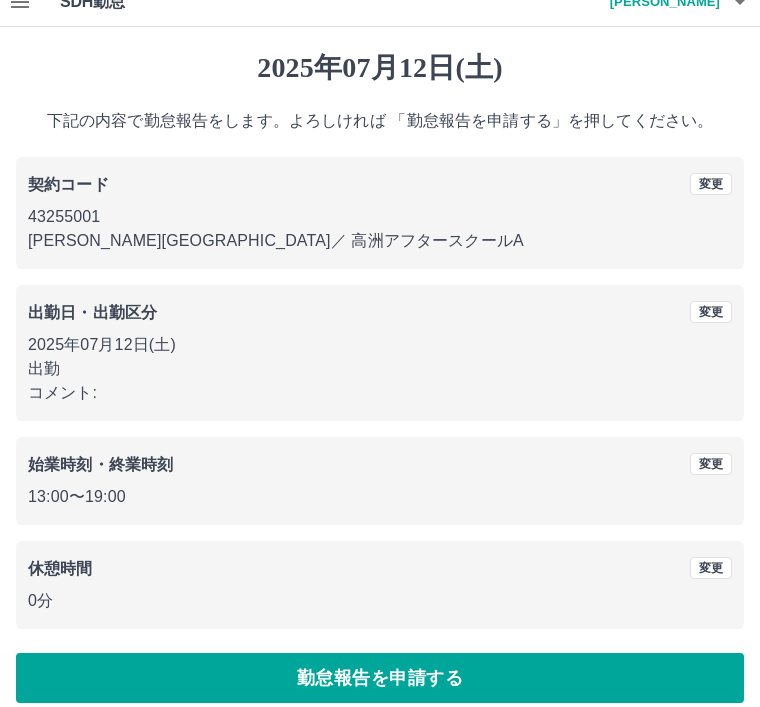 scroll, scrollTop: 41, scrollLeft: 0, axis: vertical 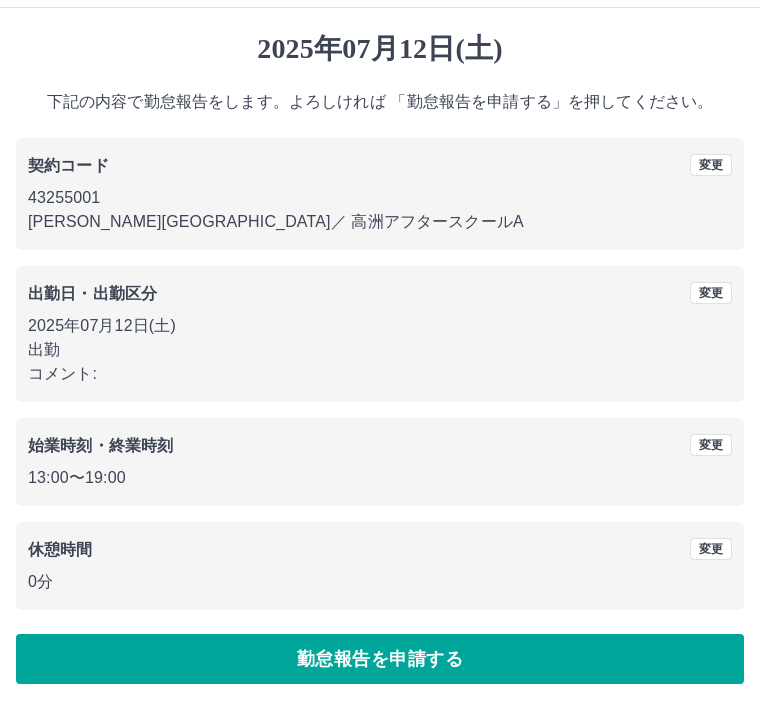 click on "勤怠報告を申請する" at bounding box center (380, 659) 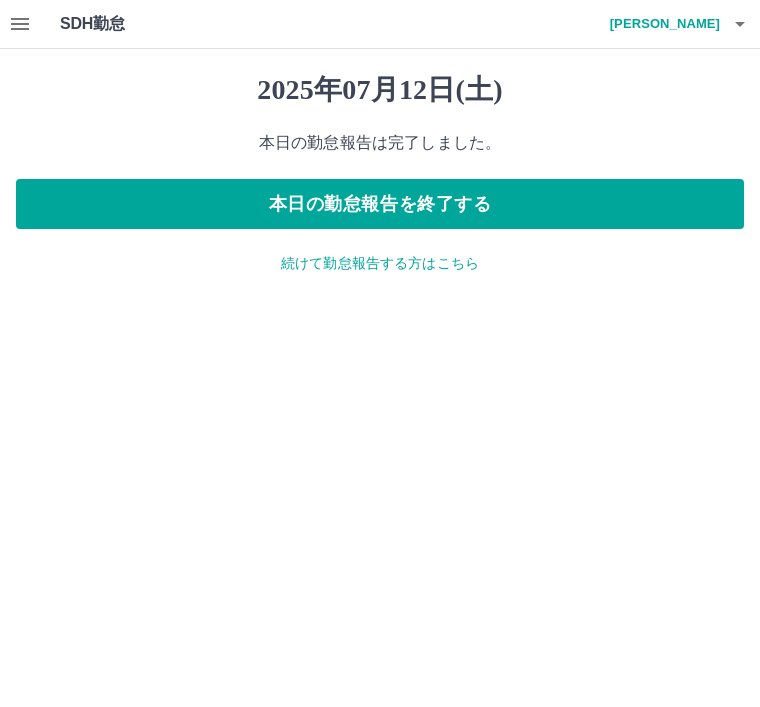 scroll, scrollTop: 0, scrollLeft: 0, axis: both 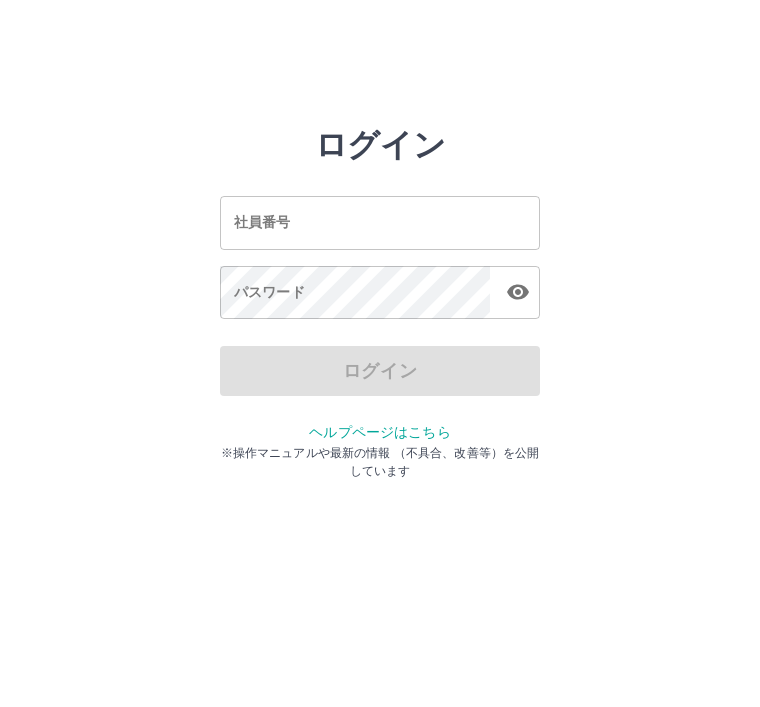 click on "ログイン 社員番号 社員番号 パスワード パスワード ログイン ヘルプページはこちら ※操作マニュアルや最新の情報 （不具合、改善等）を公開しています" at bounding box center (380, 223) 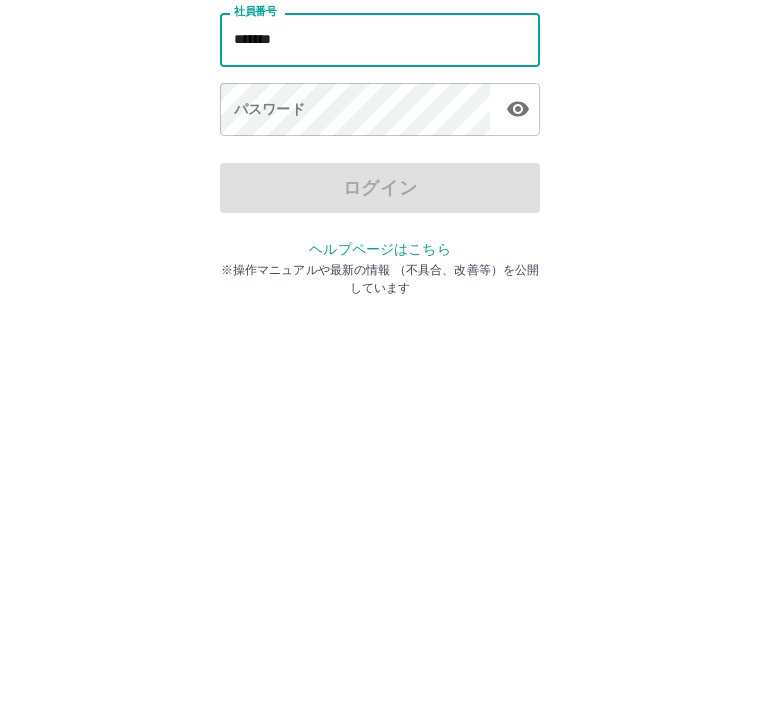 type on "*******" 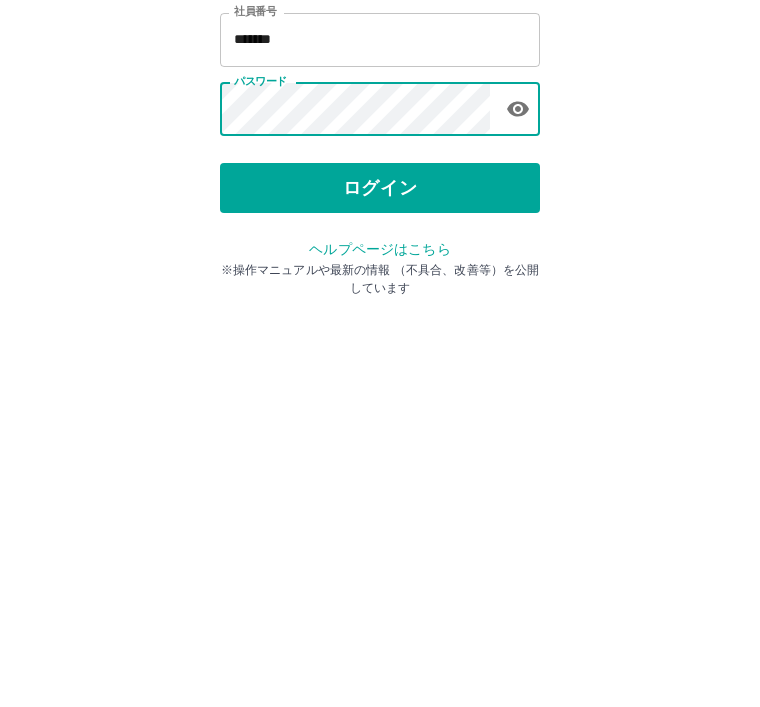 click on "ログイン" at bounding box center (380, 371) 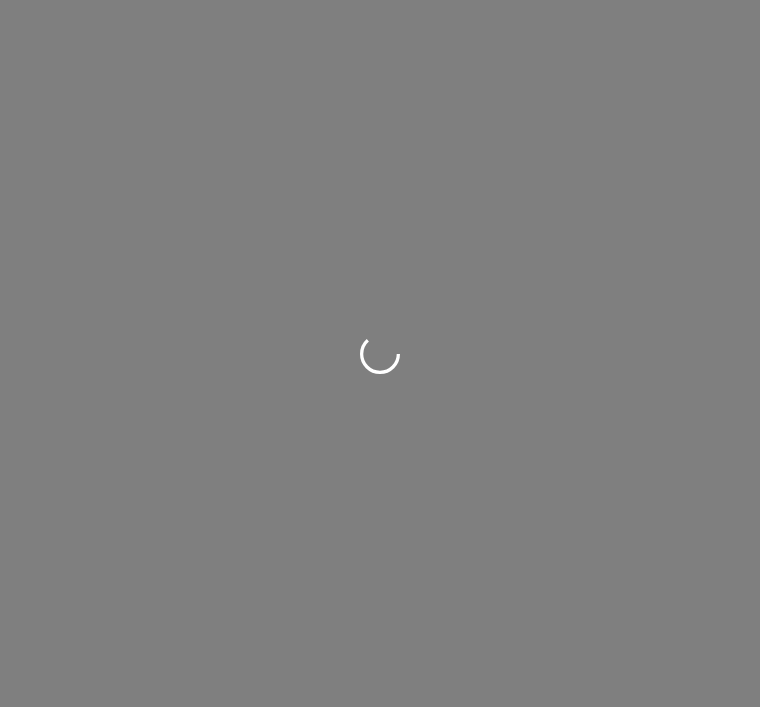 scroll, scrollTop: 0, scrollLeft: 0, axis: both 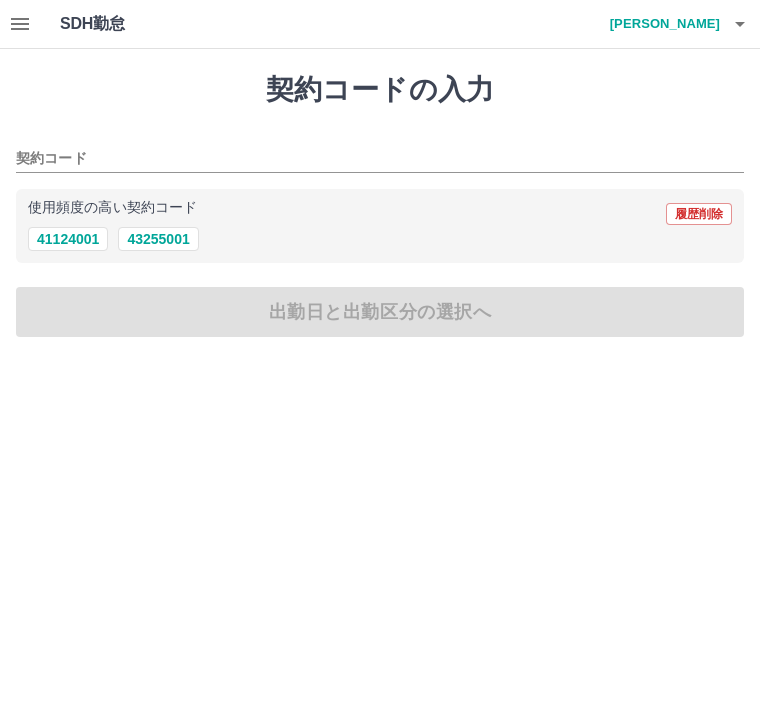 click on "43255001" at bounding box center (158, 239) 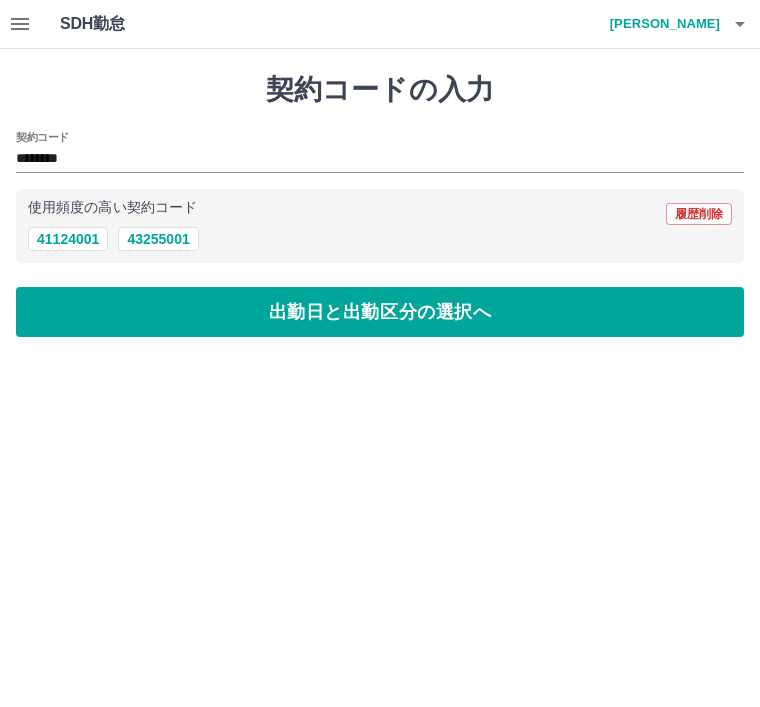 click on "出勤日と出勤区分の選択へ" at bounding box center (380, 312) 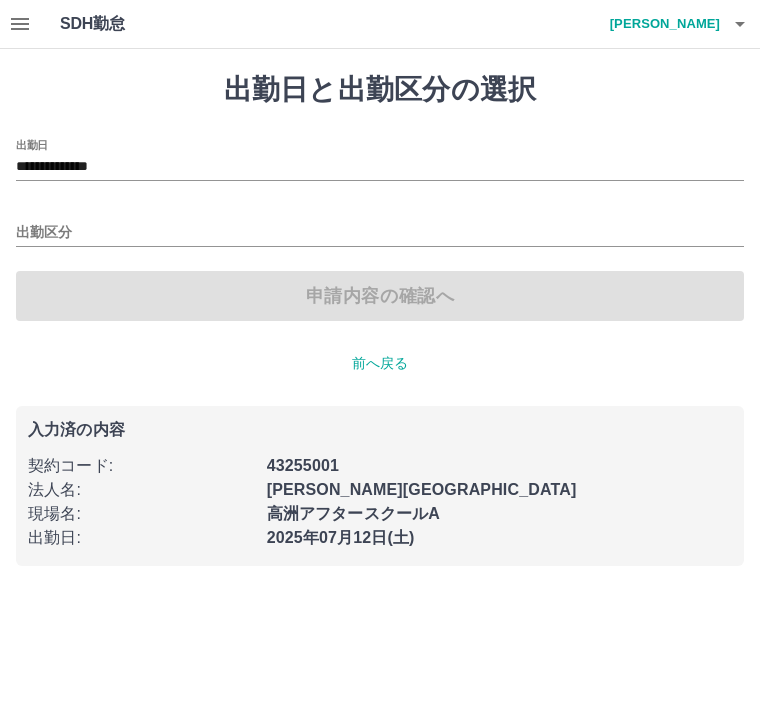 click on "出勤区分" at bounding box center [380, 233] 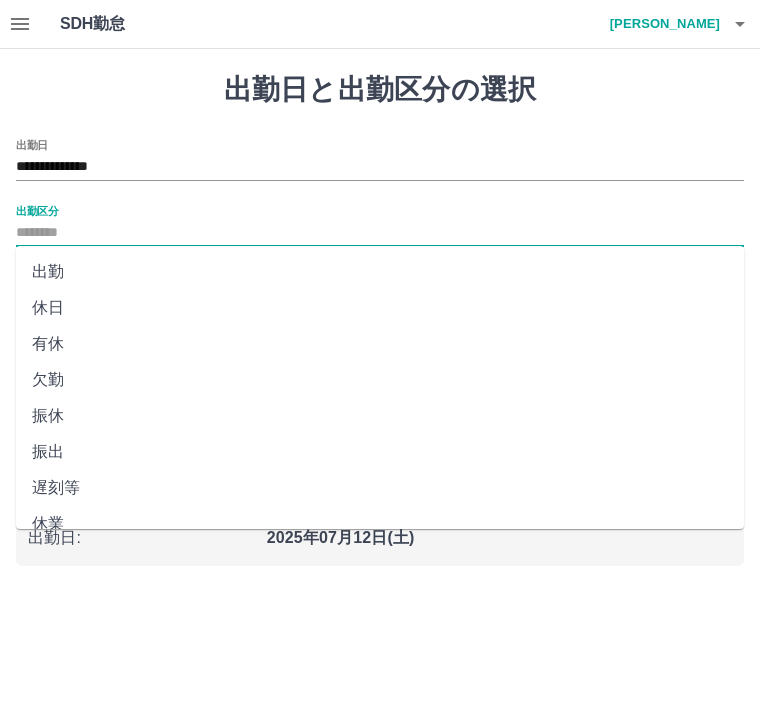 click on "出勤" at bounding box center [380, 272] 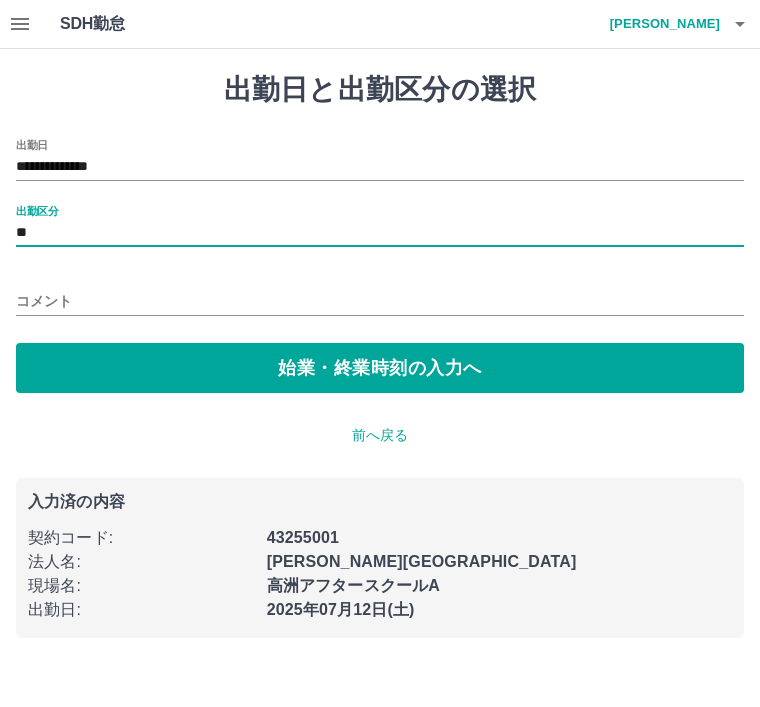 click on "始業・終業時刻の入力へ" at bounding box center [380, 368] 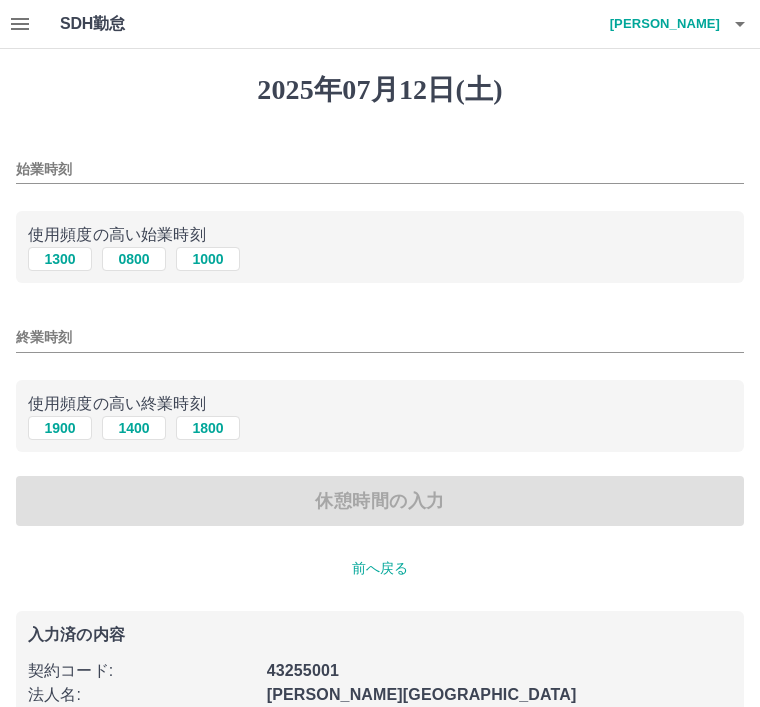 click on "0800" at bounding box center [134, 259] 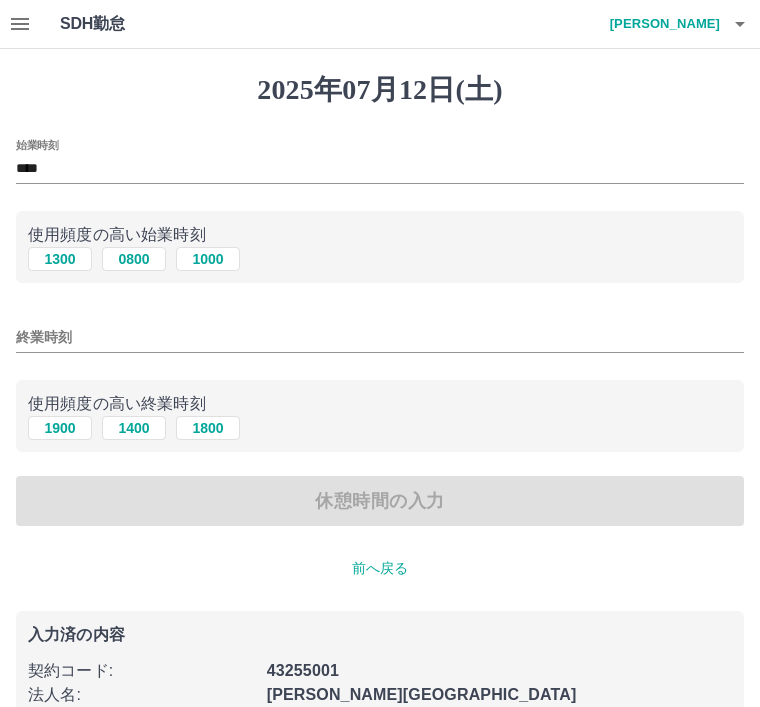 click on "1900" at bounding box center [60, 428] 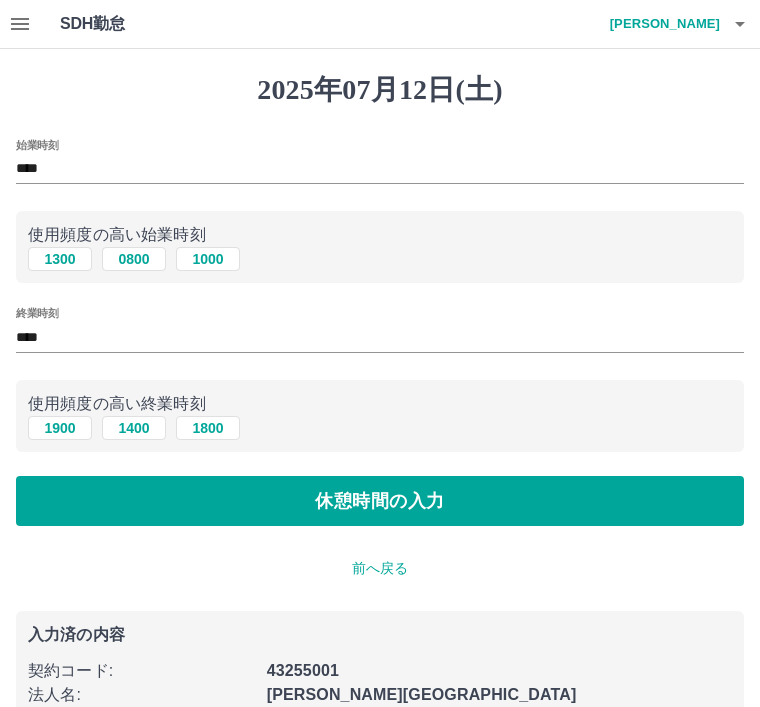click on "休憩時間の入力" at bounding box center (380, 501) 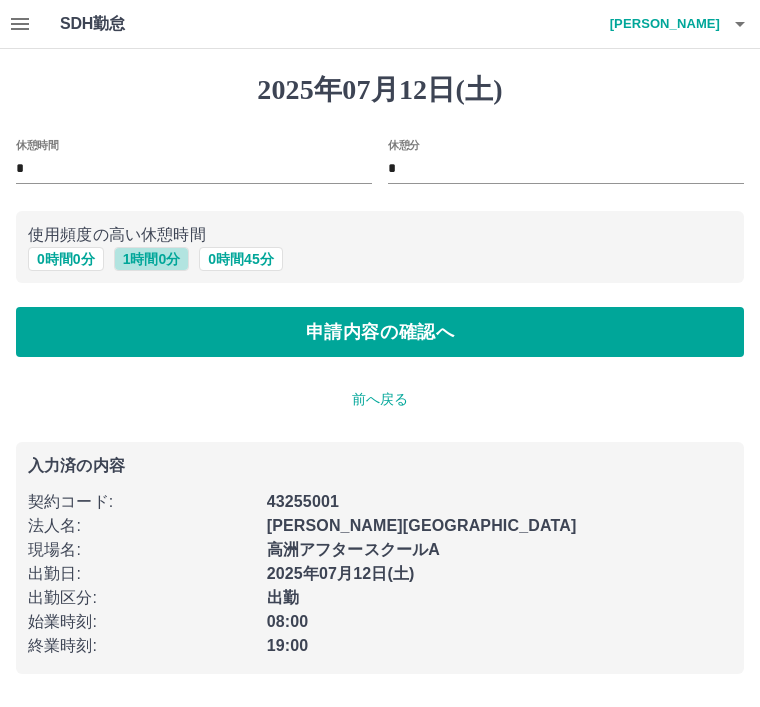 click on "1 時間 0 分" at bounding box center [152, 259] 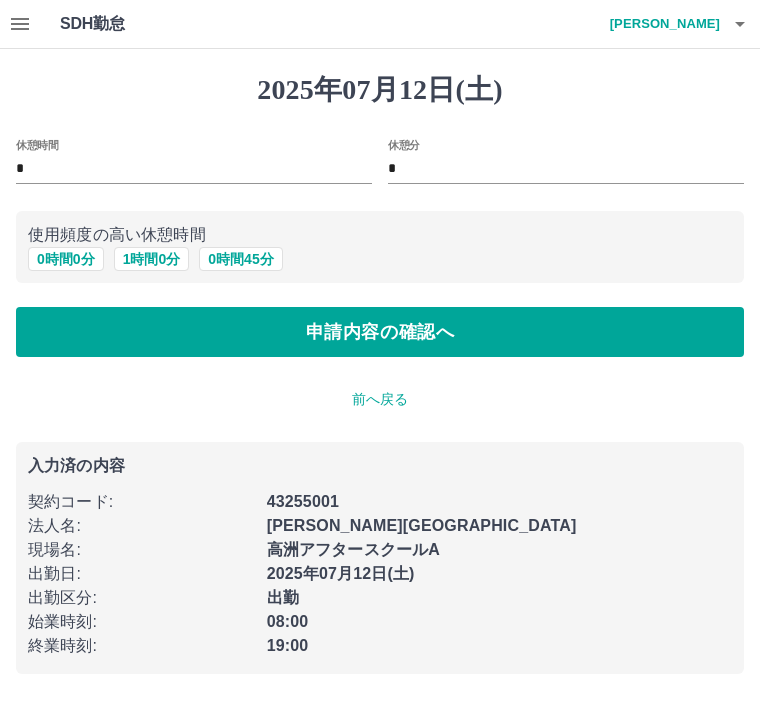 click on "申請内容の確認へ" at bounding box center (380, 332) 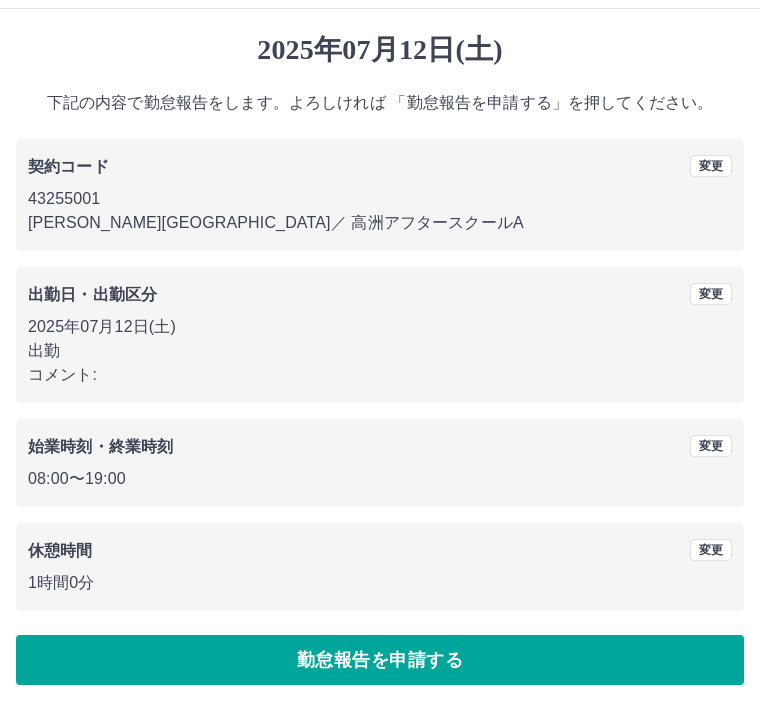 scroll, scrollTop: 41, scrollLeft: 0, axis: vertical 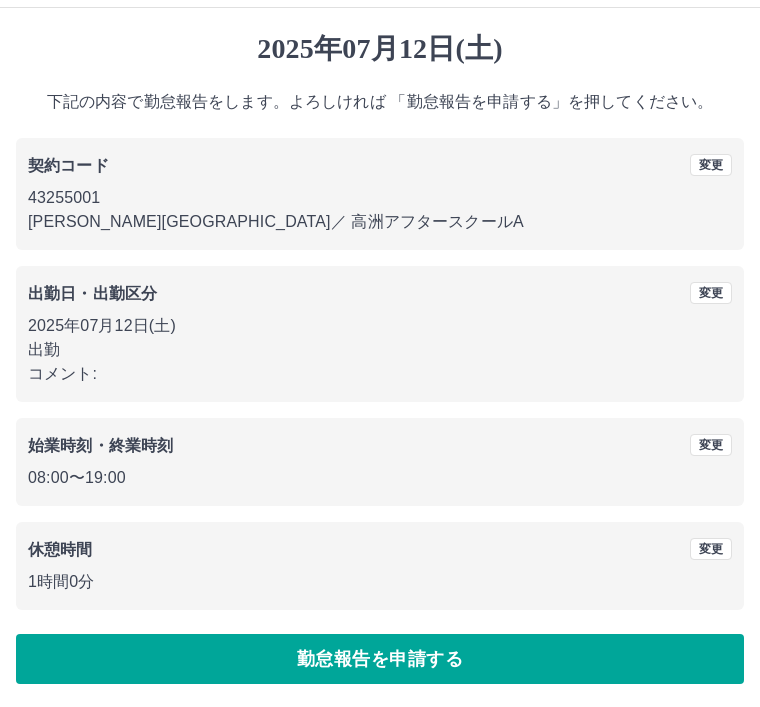 click on "勤怠報告を申請する" at bounding box center (380, 659) 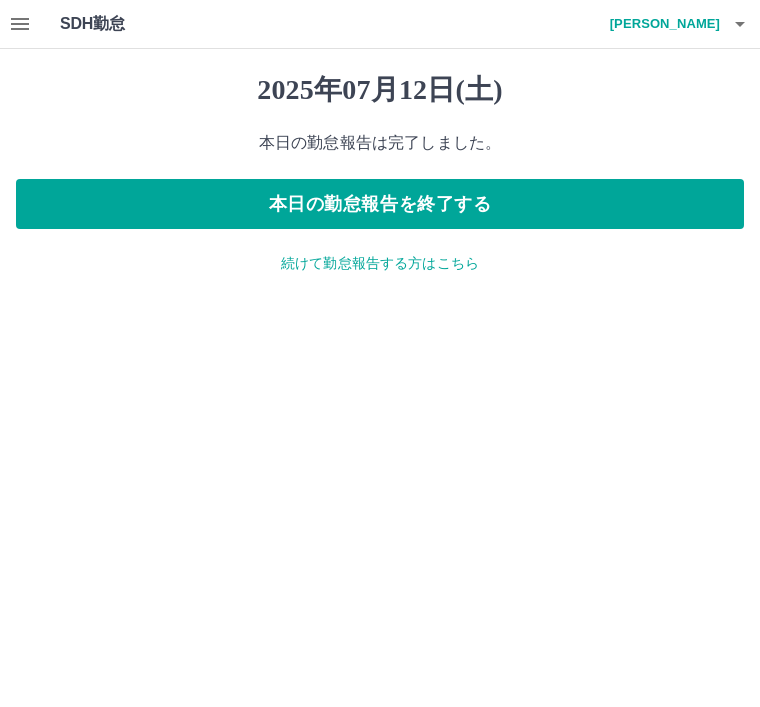 scroll, scrollTop: 0, scrollLeft: 0, axis: both 